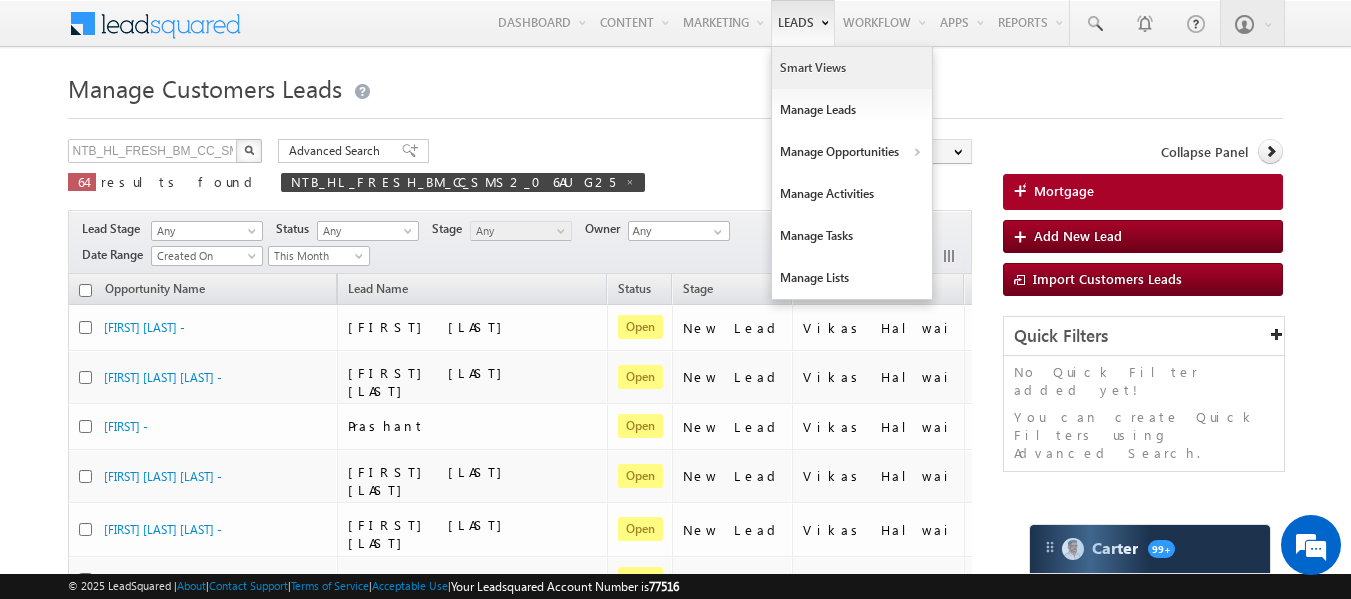 scroll, scrollTop: 0, scrollLeft: 0, axis: both 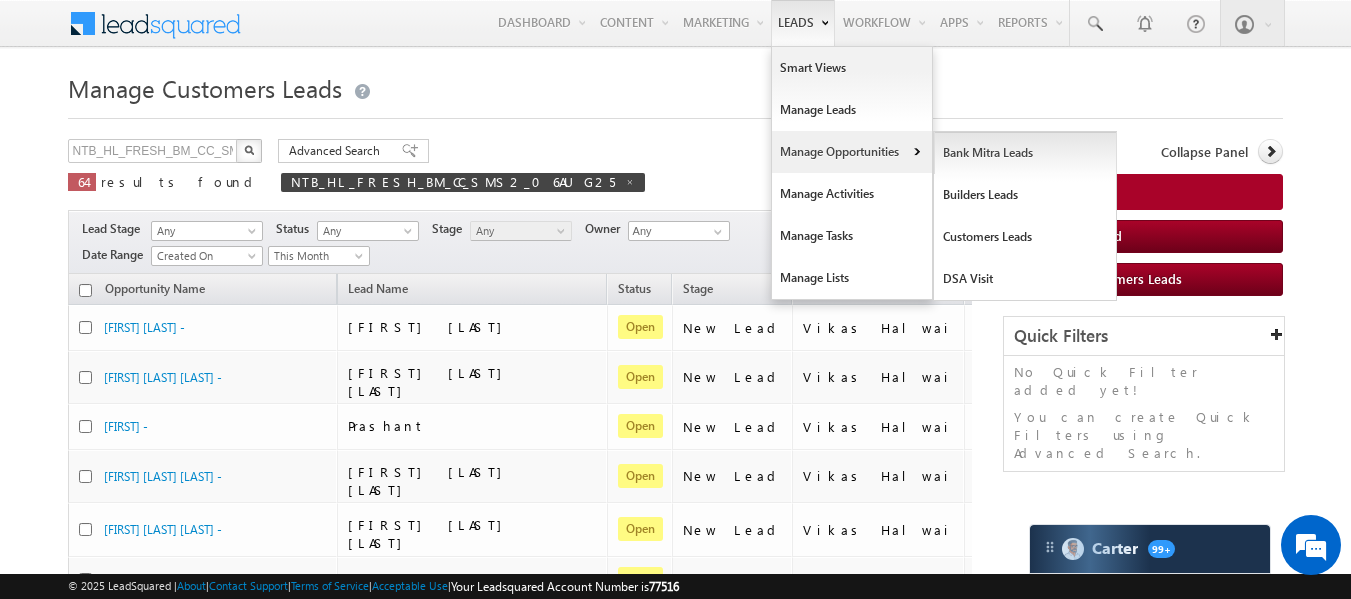 click on "Bank Mitra Leads" at bounding box center [1025, 153] 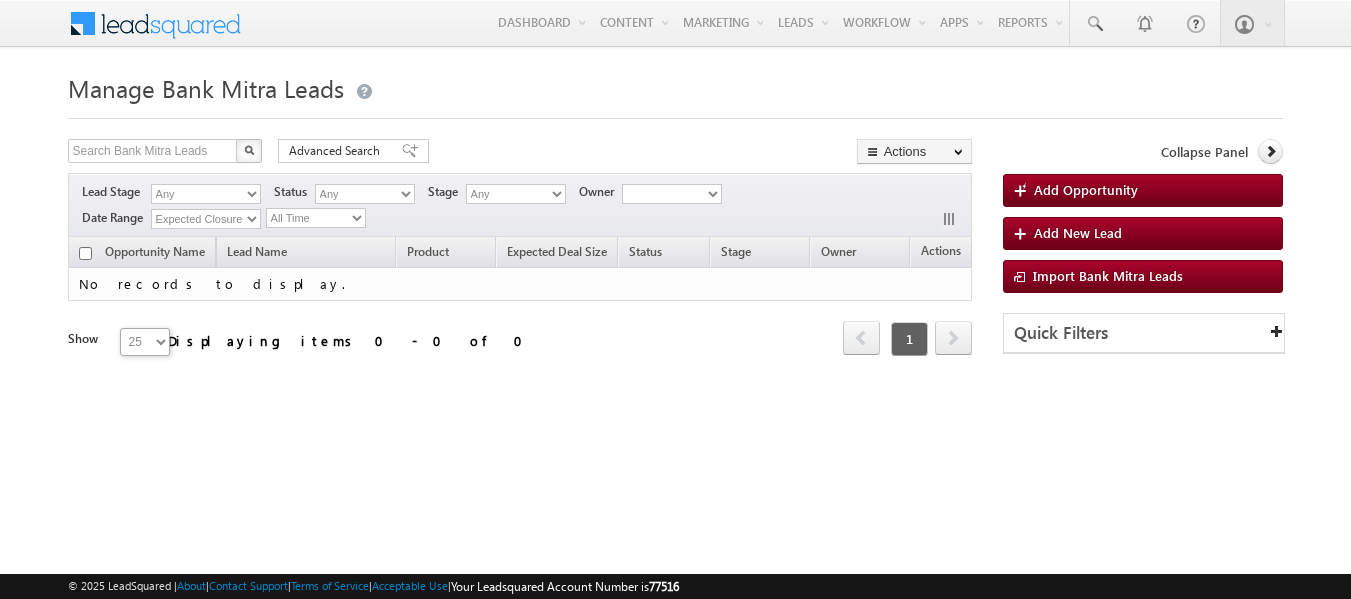 scroll, scrollTop: 0, scrollLeft: 0, axis: both 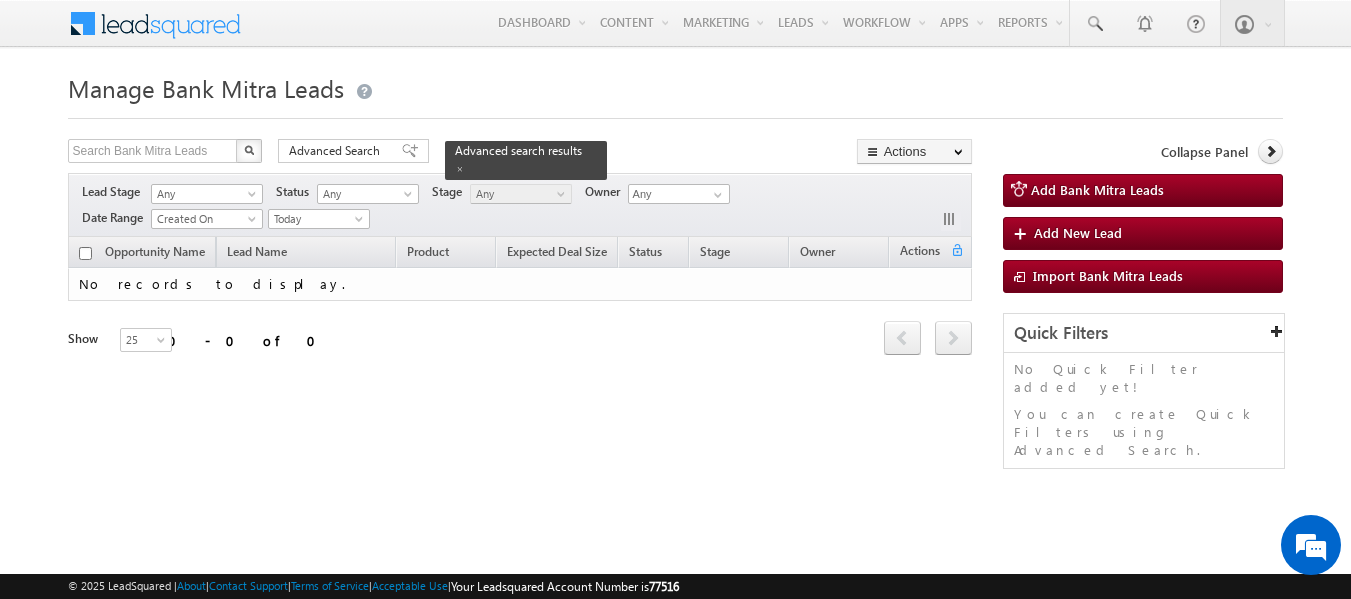click on "Manage Bank Mitra Leads" at bounding box center (676, 86) 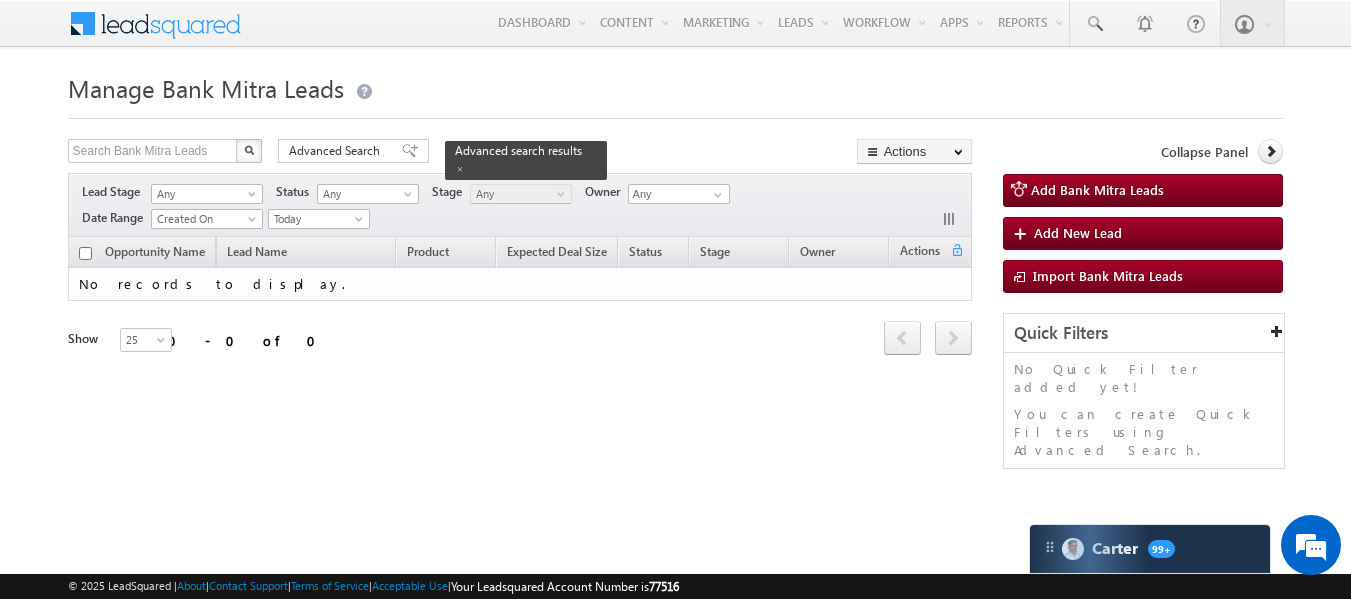 scroll, scrollTop: 0, scrollLeft: 0, axis: both 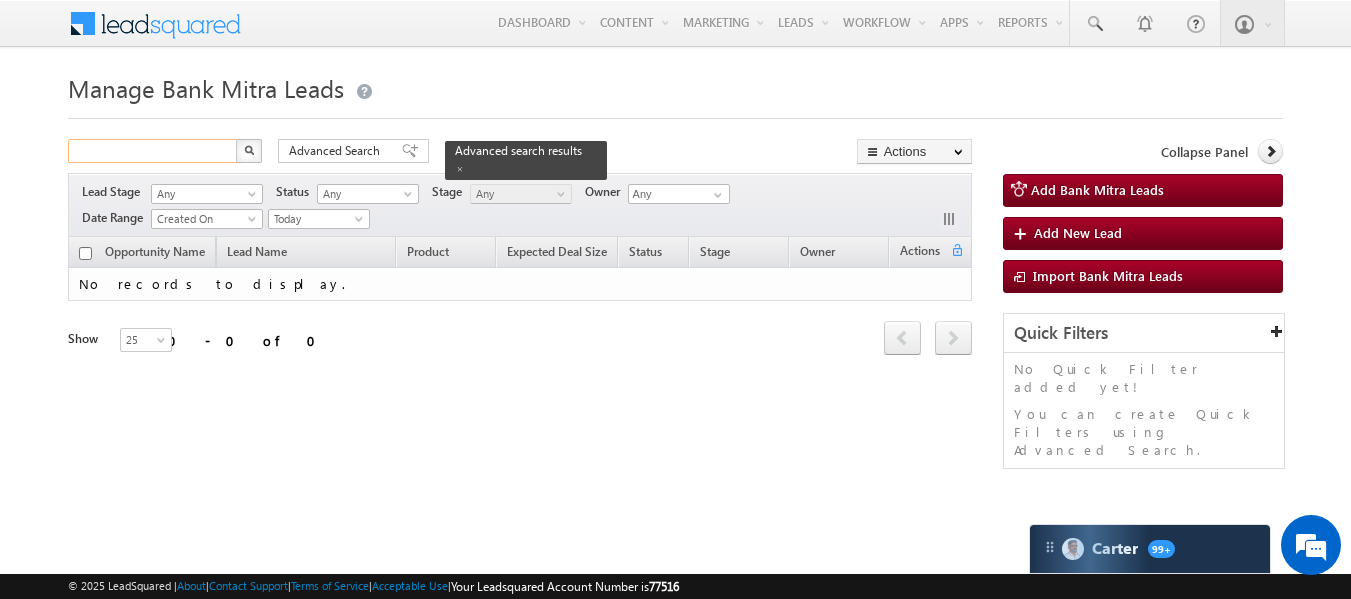 click at bounding box center [153, 151] 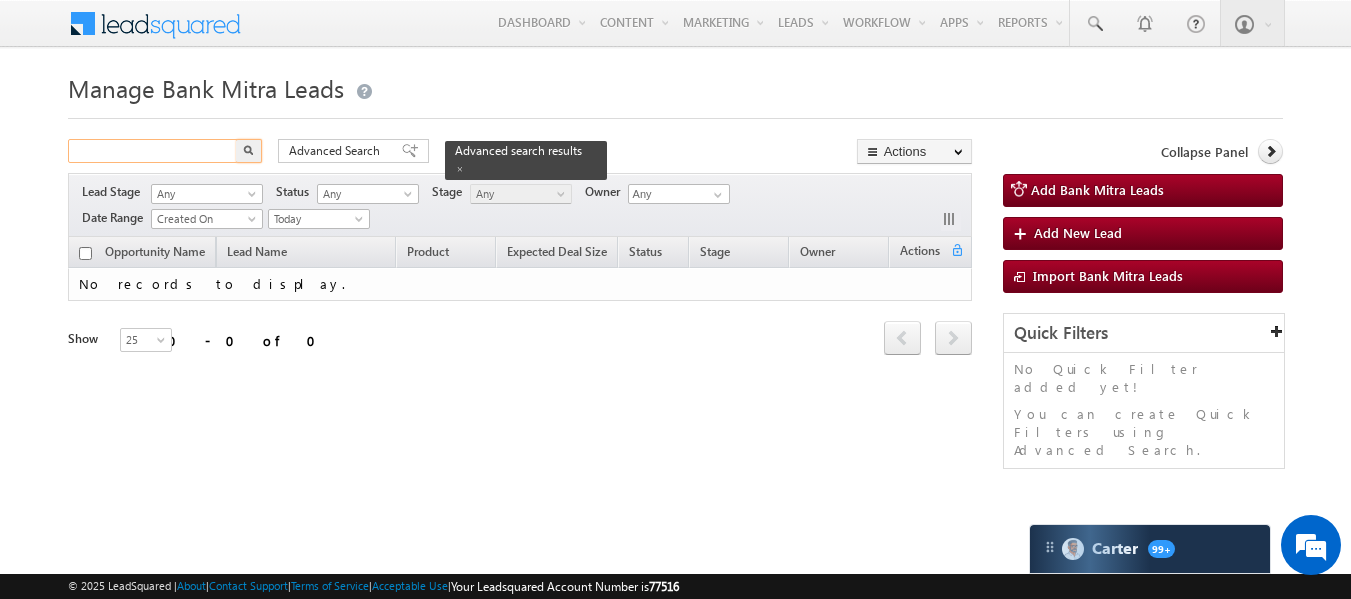 paste on "LP_BM_TU_17JUL25" 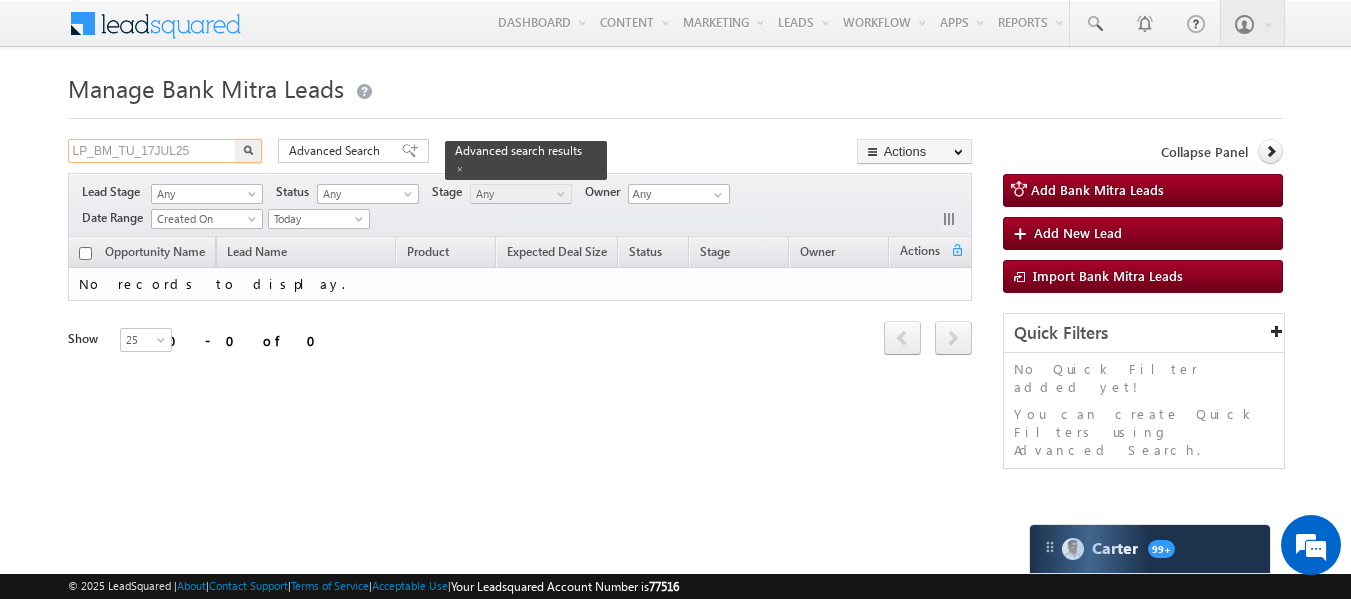 type on "LP_BM_TU_17JUL25" 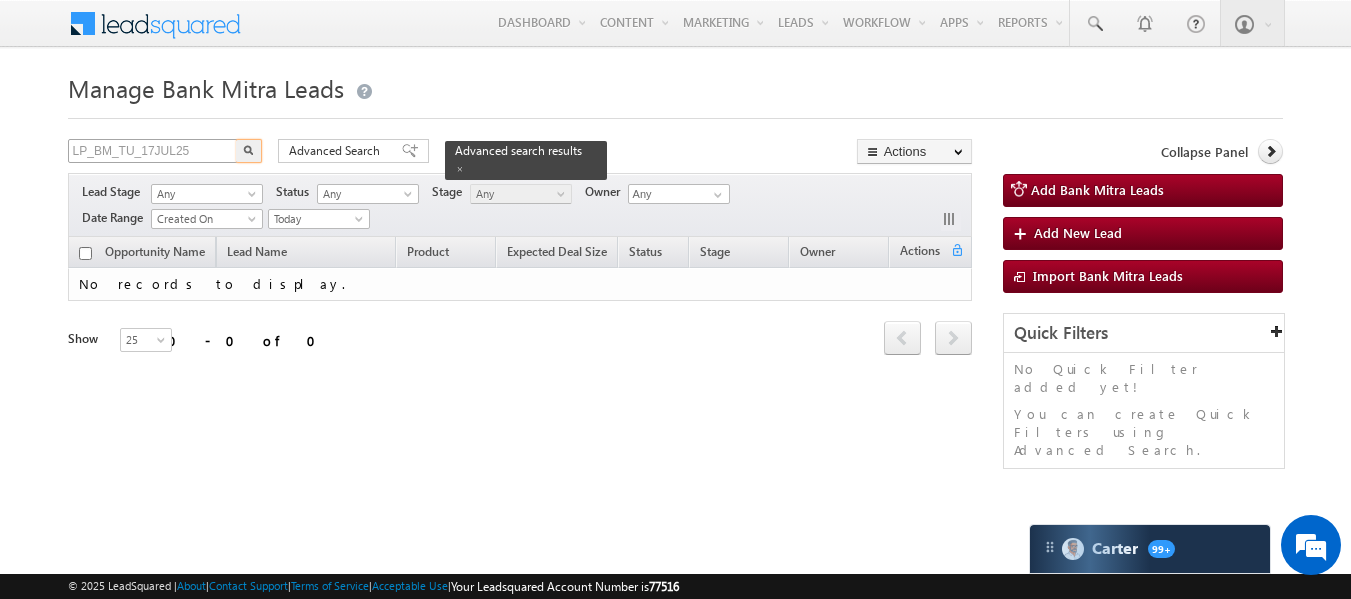 click at bounding box center [249, 151] 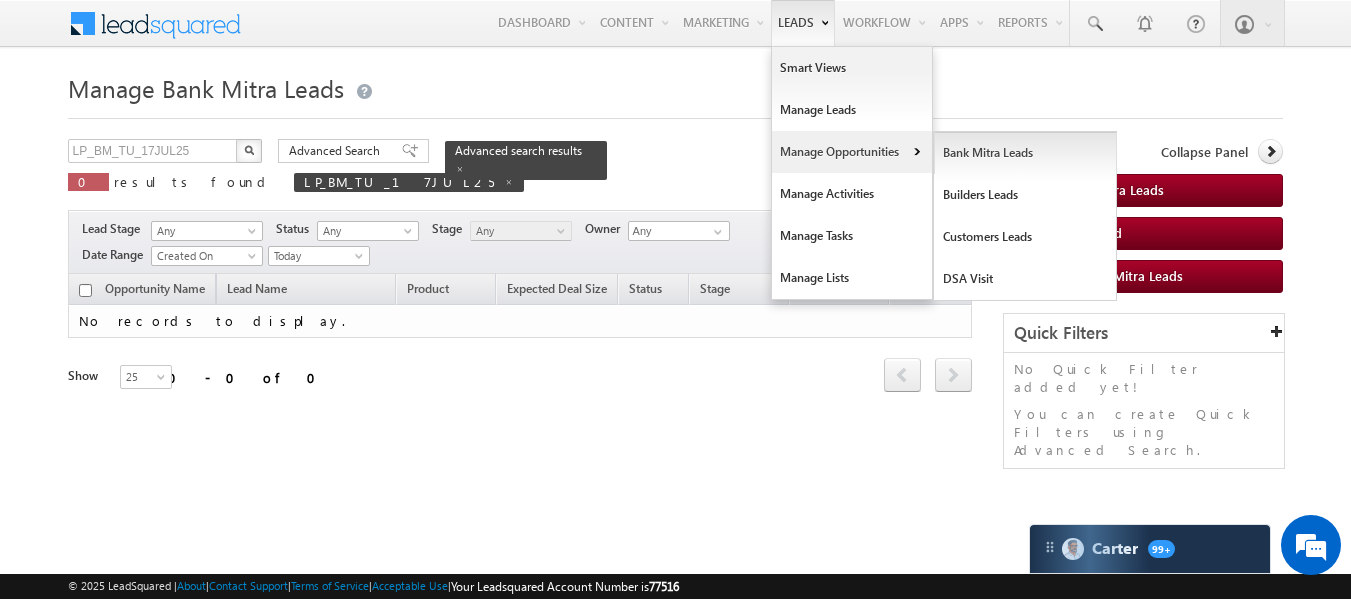 click on "Bank Mitra Leads" at bounding box center (1025, 153) 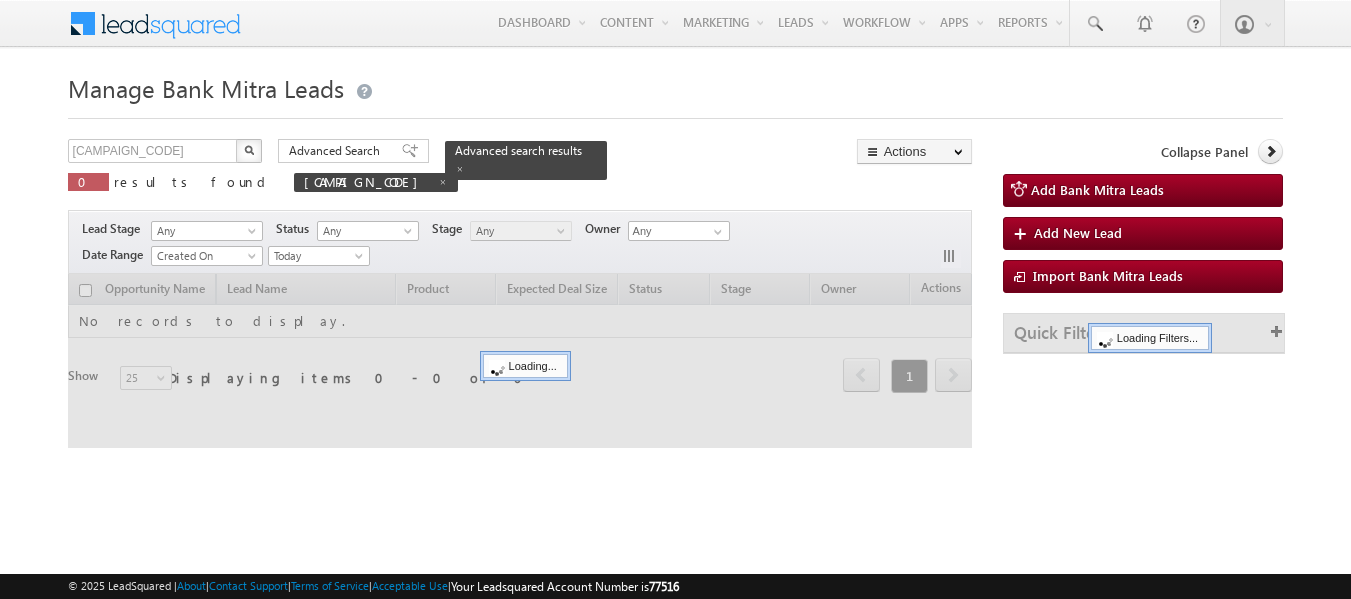 scroll, scrollTop: 0, scrollLeft: 0, axis: both 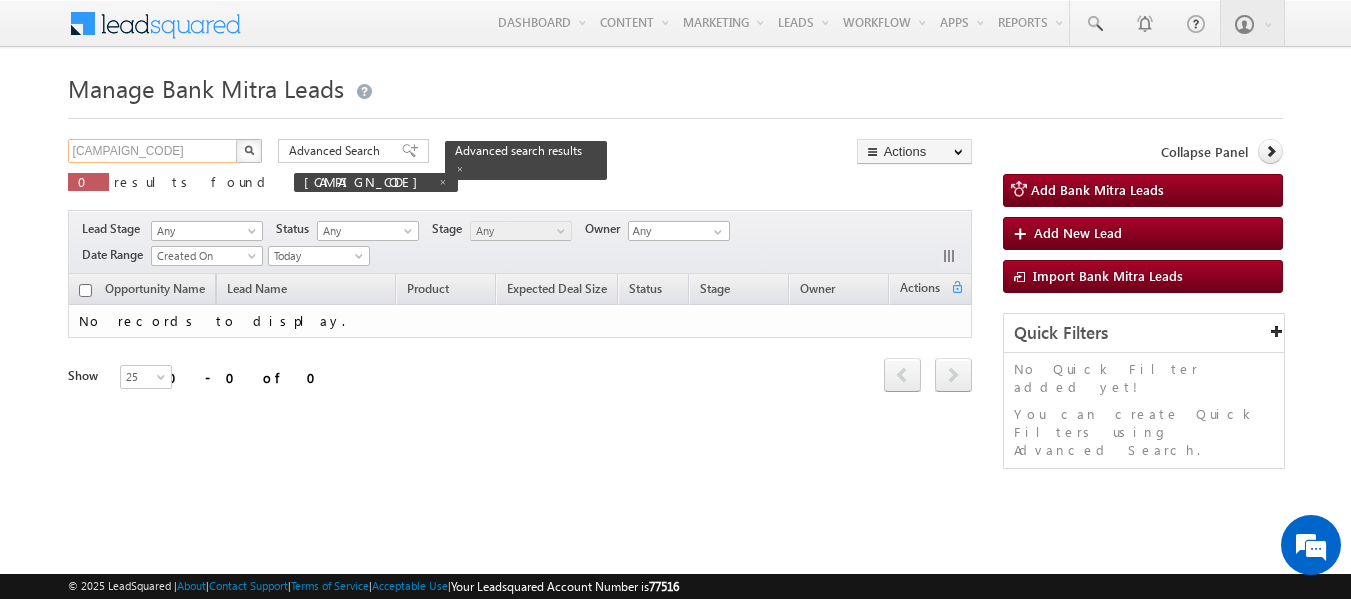 click on "LP_BM_TU_17JUL25" at bounding box center [153, 151] 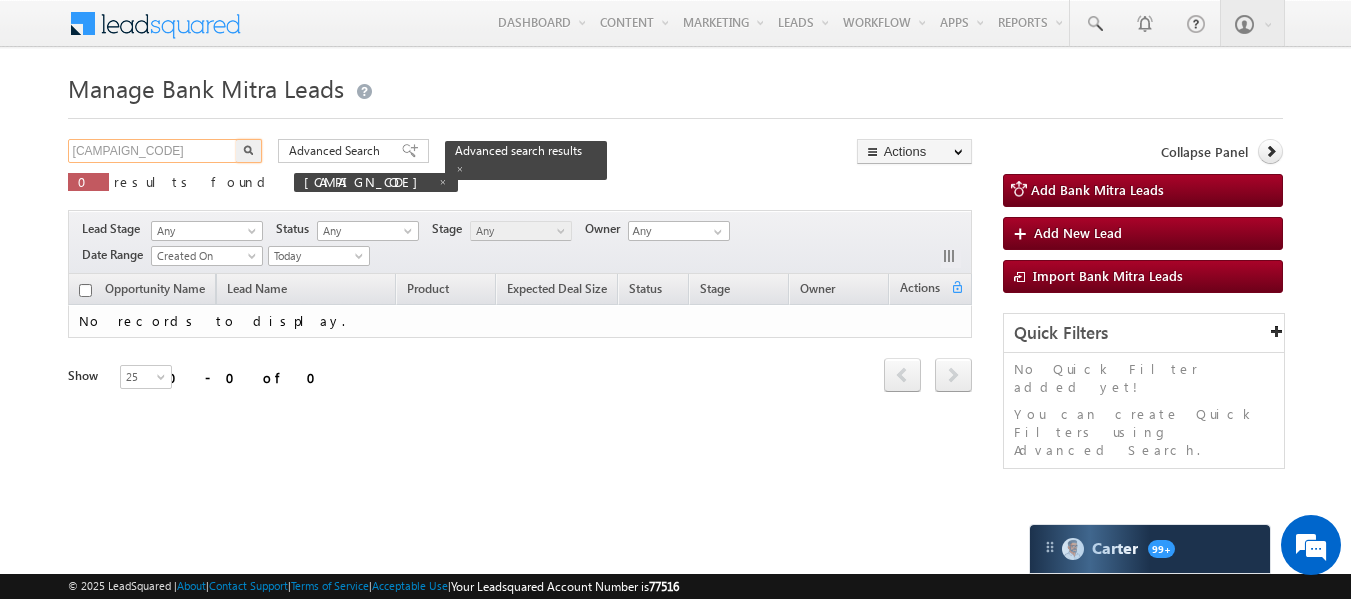 drag, startPoint x: 205, startPoint y: 147, endPoint x: 31, endPoint y: 142, distance: 174.07182 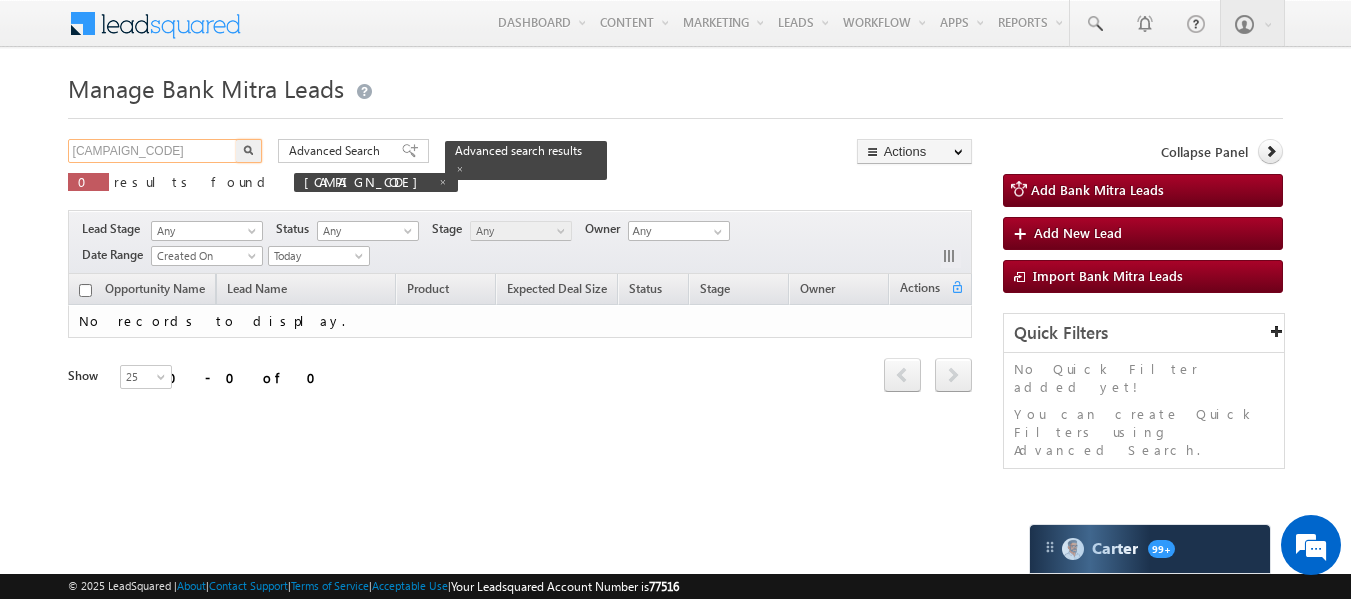 click on "Menu
Ujjawal Saxena
ujjaw al.sa xena@ sgrli mited" at bounding box center (675, 283) 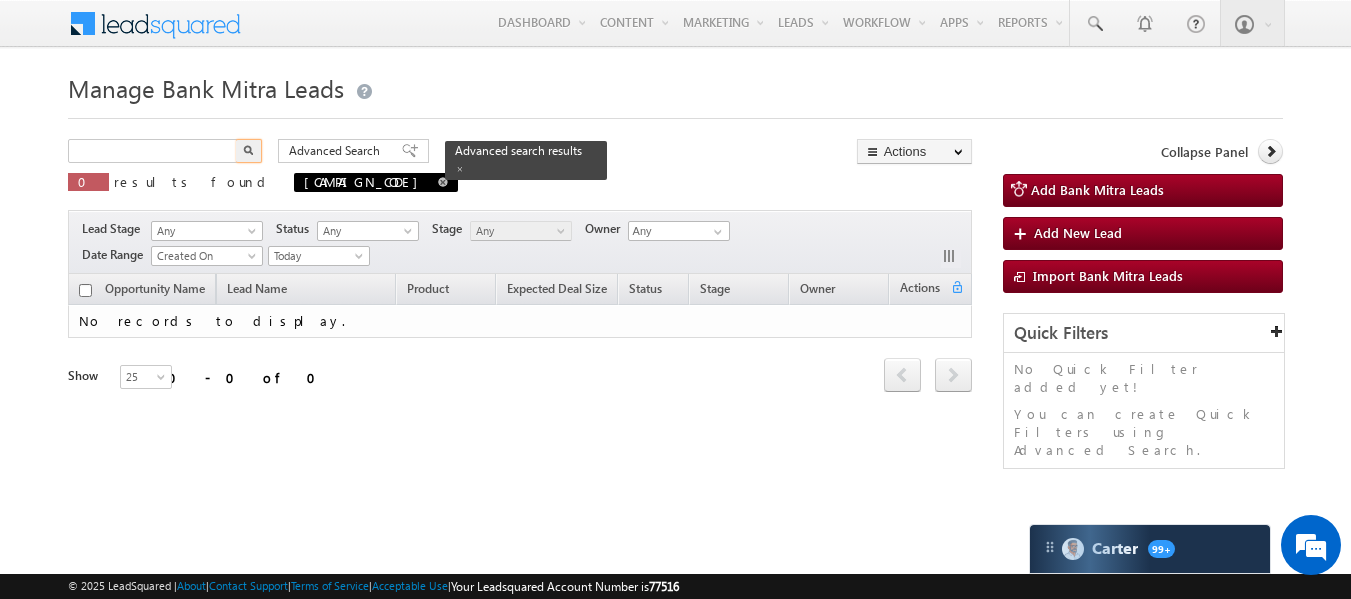 type on "Search Bank Mitra Leads" 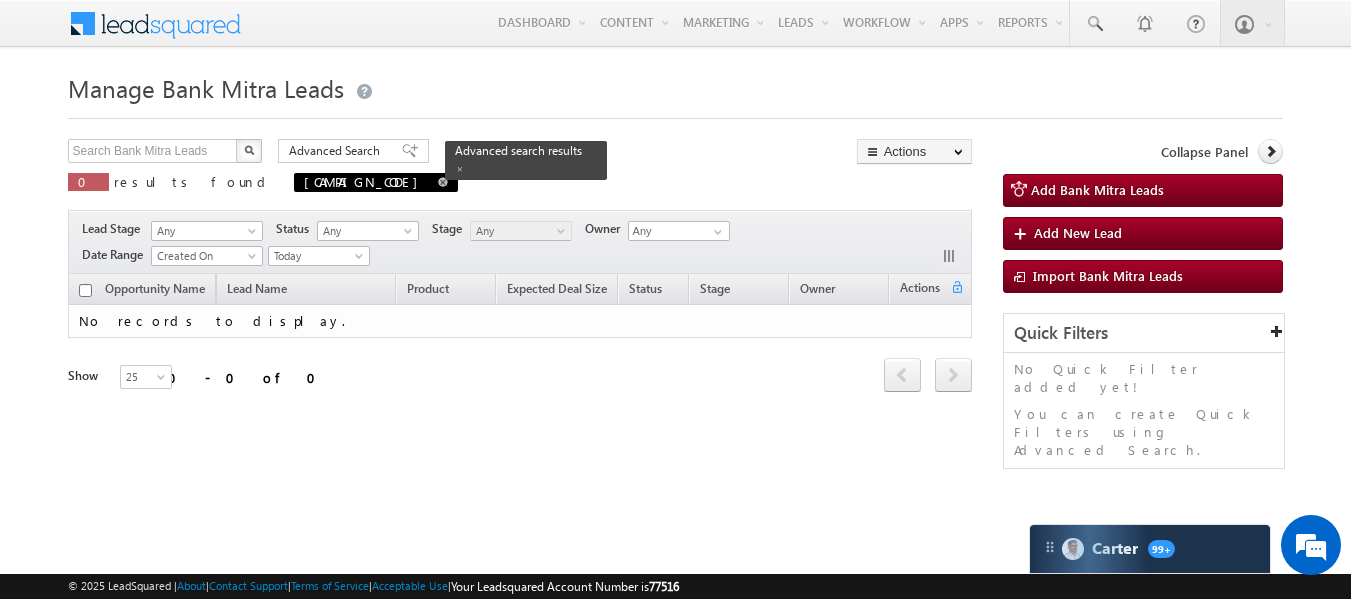 click at bounding box center [443, 182] 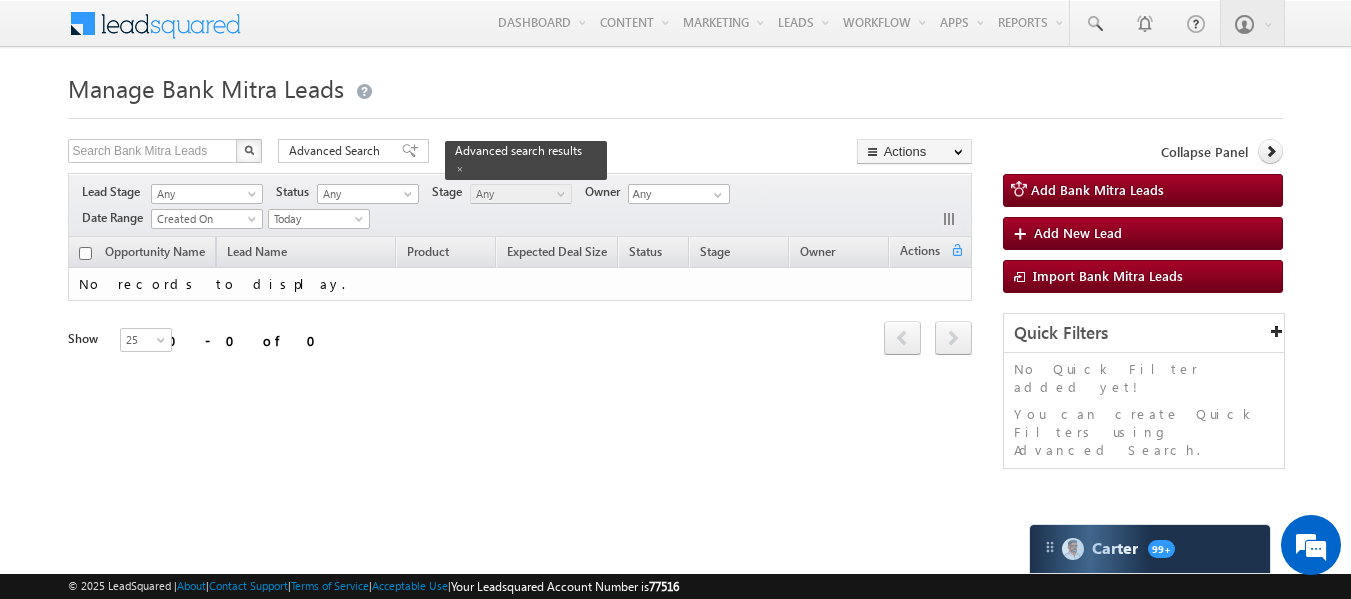 scroll, scrollTop: 0, scrollLeft: 0, axis: both 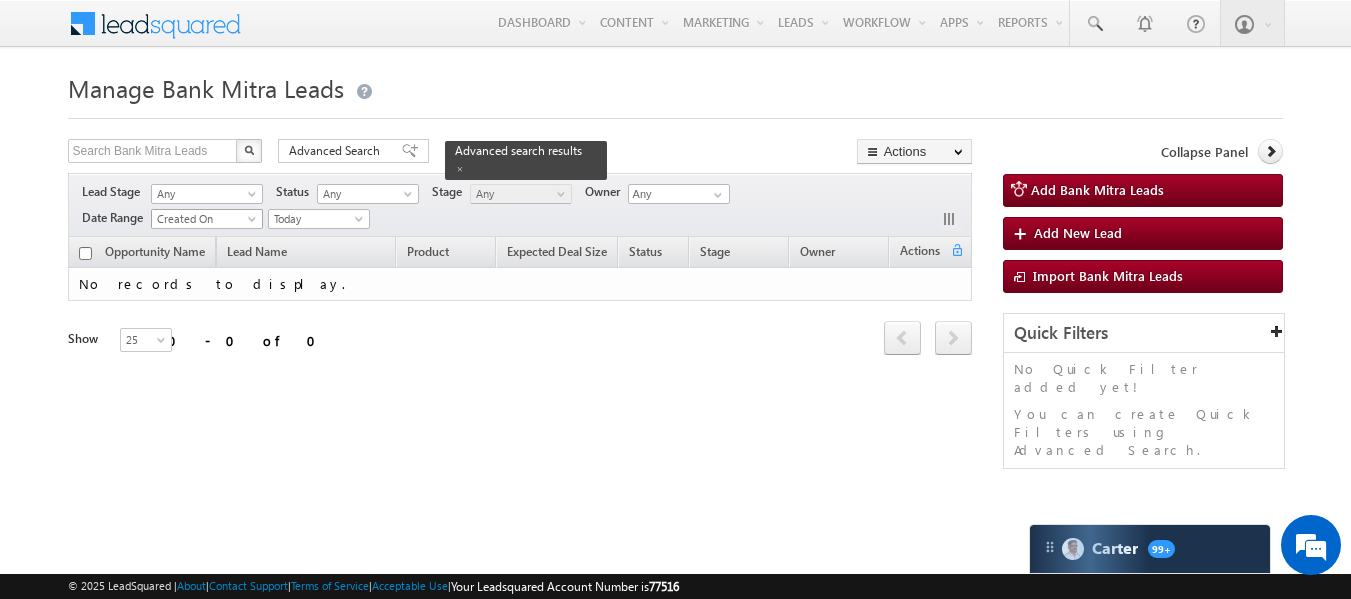 click at bounding box center [254, 223] 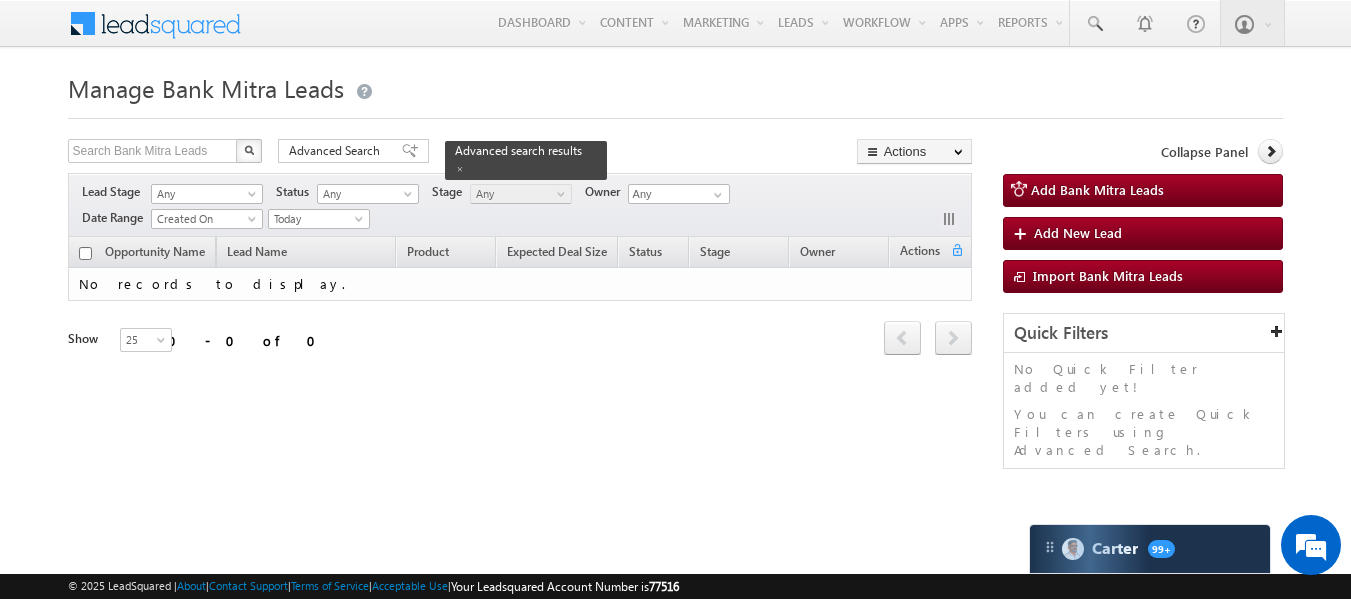 click at bounding box center [254, 223] 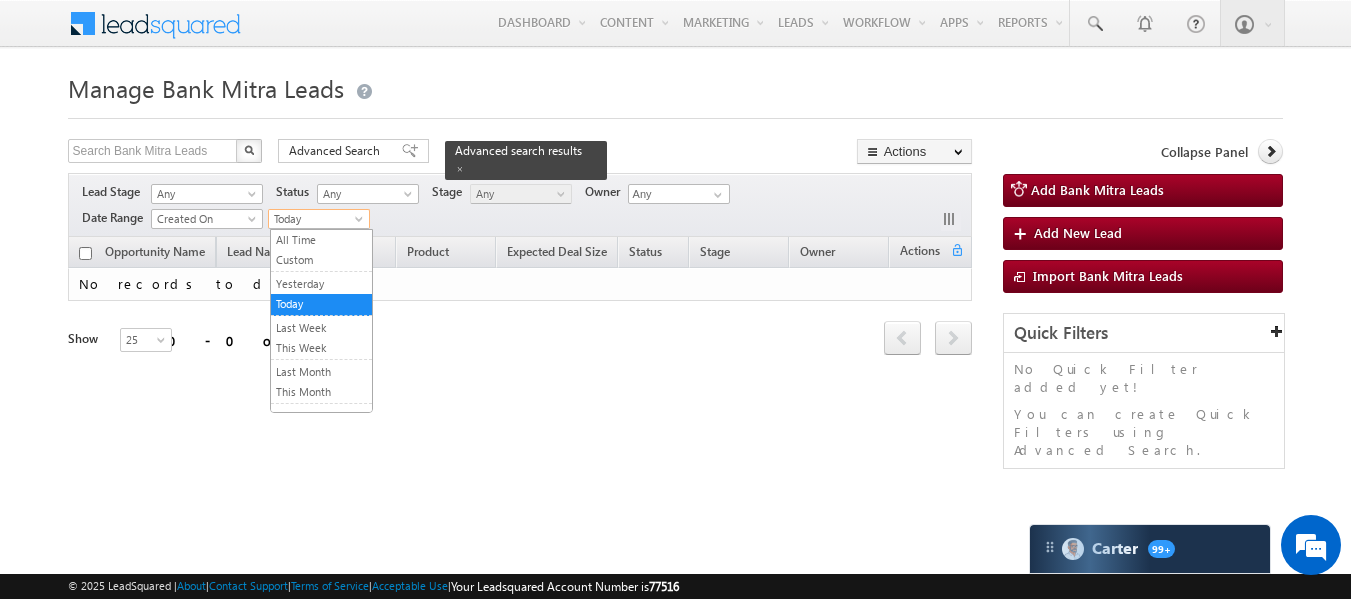 click on "Today" at bounding box center (316, 219) 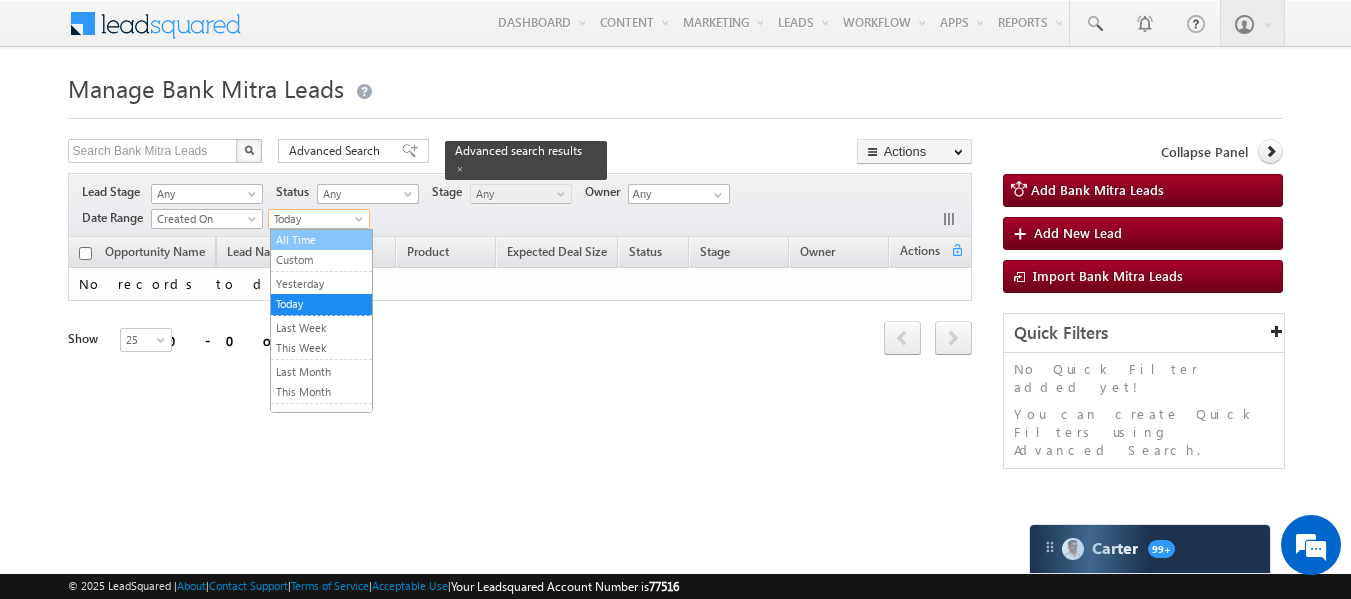 click on "All Time" at bounding box center [321, 240] 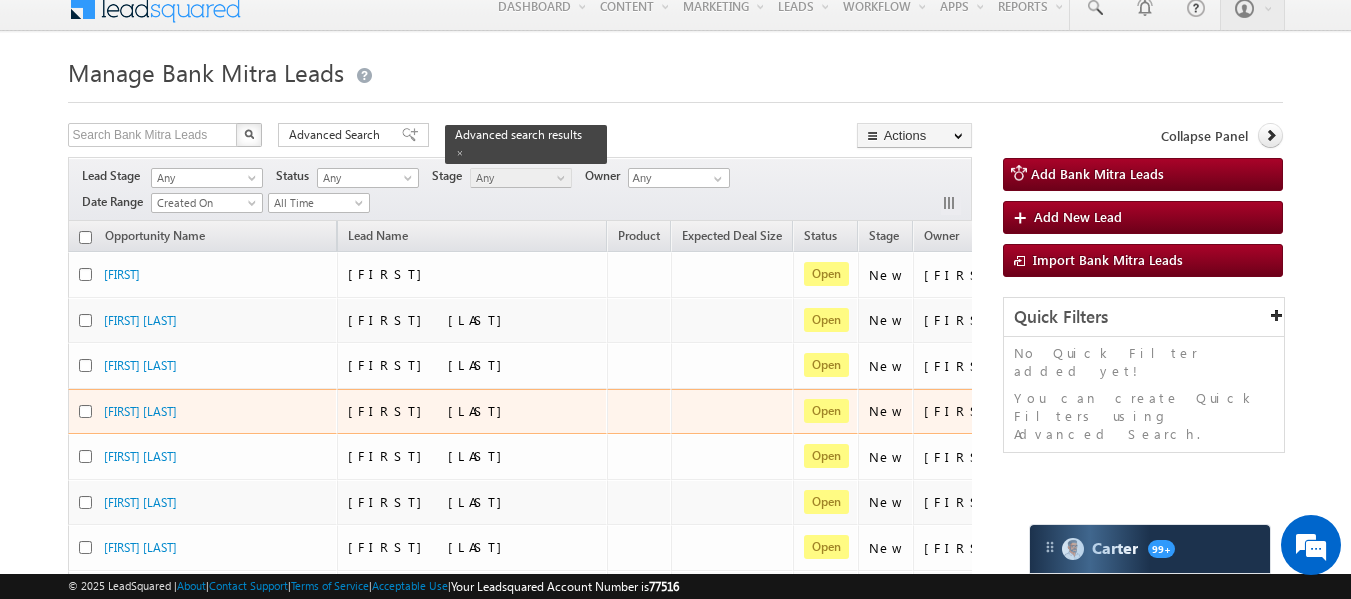 scroll, scrollTop: 184, scrollLeft: 0, axis: vertical 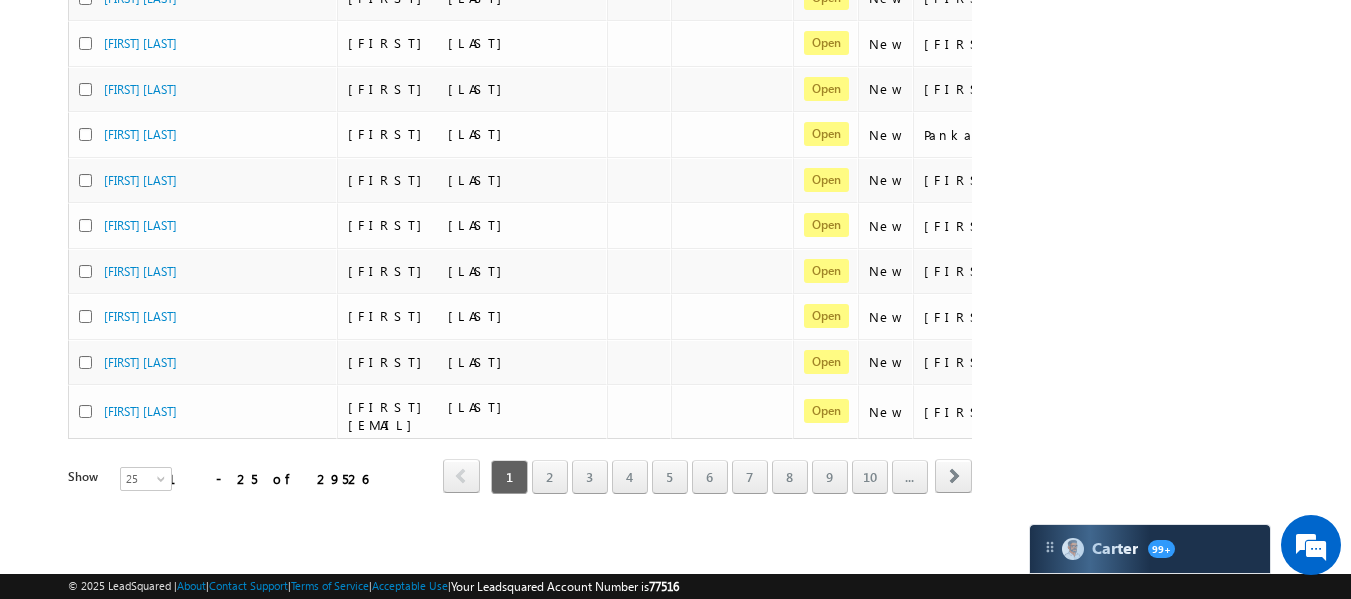 drag, startPoint x: 219, startPoint y: 467, endPoint x: 261, endPoint y: 464, distance: 42.107006 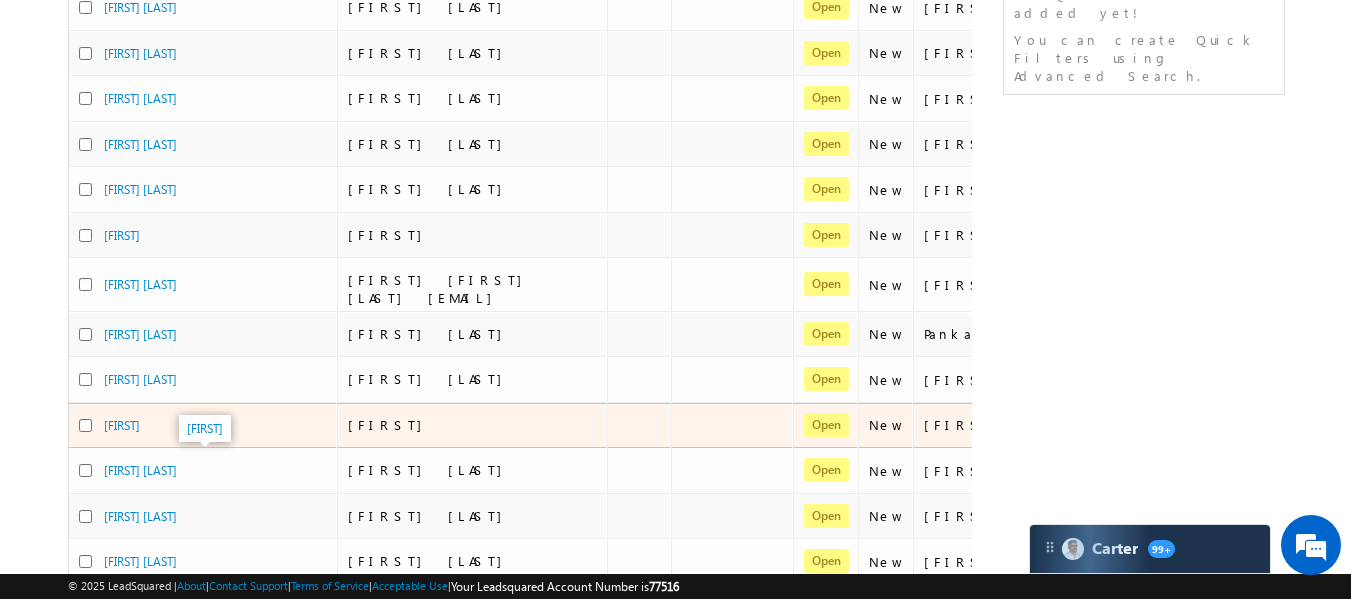scroll, scrollTop: 0, scrollLeft: 0, axis: both 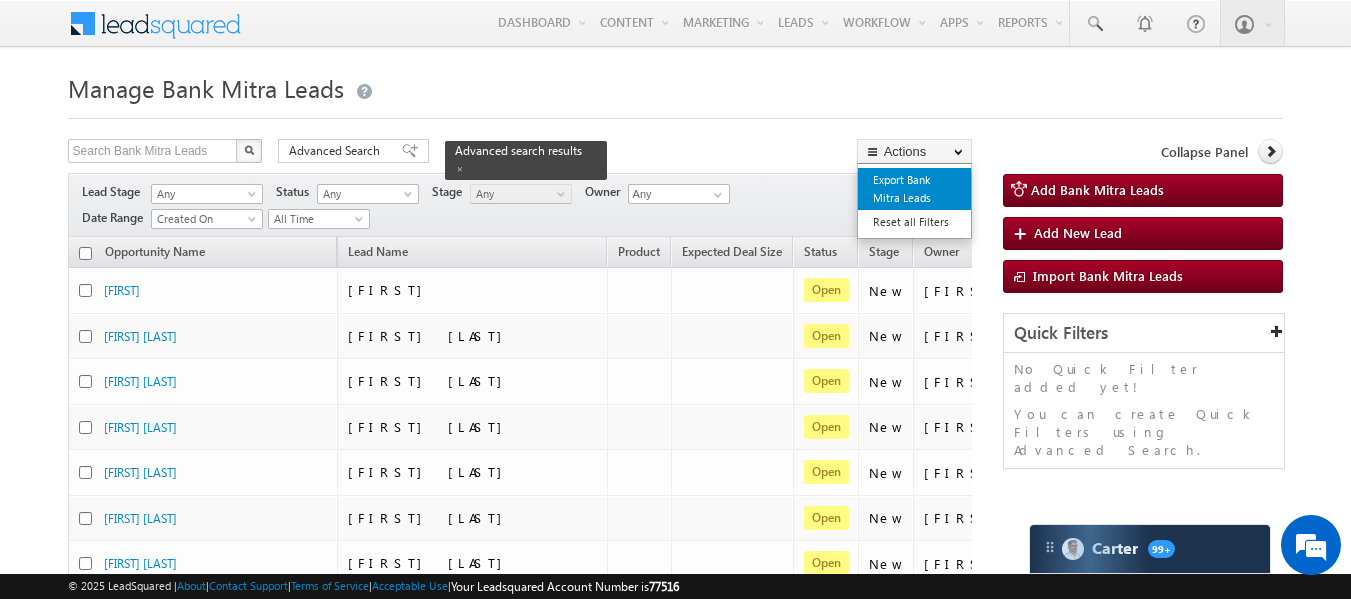 click on "Export Bank Mitra Leads" at bounding box center (914, 189) 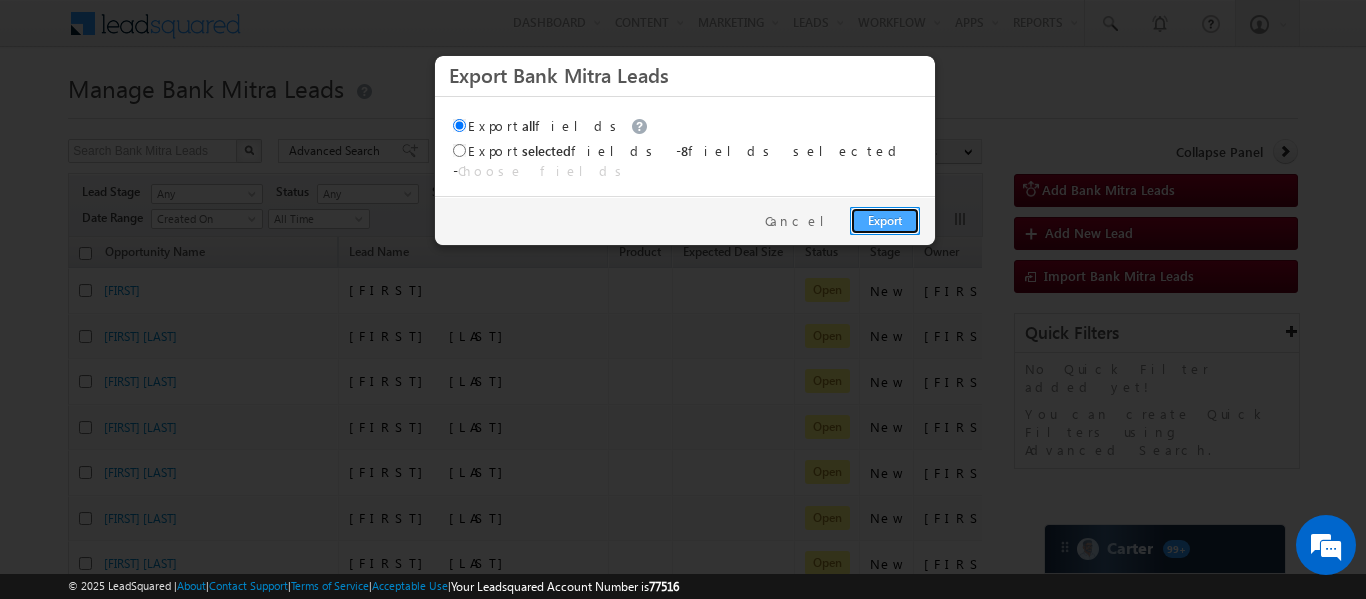 click on "Export" at bounding box center [885, 221] 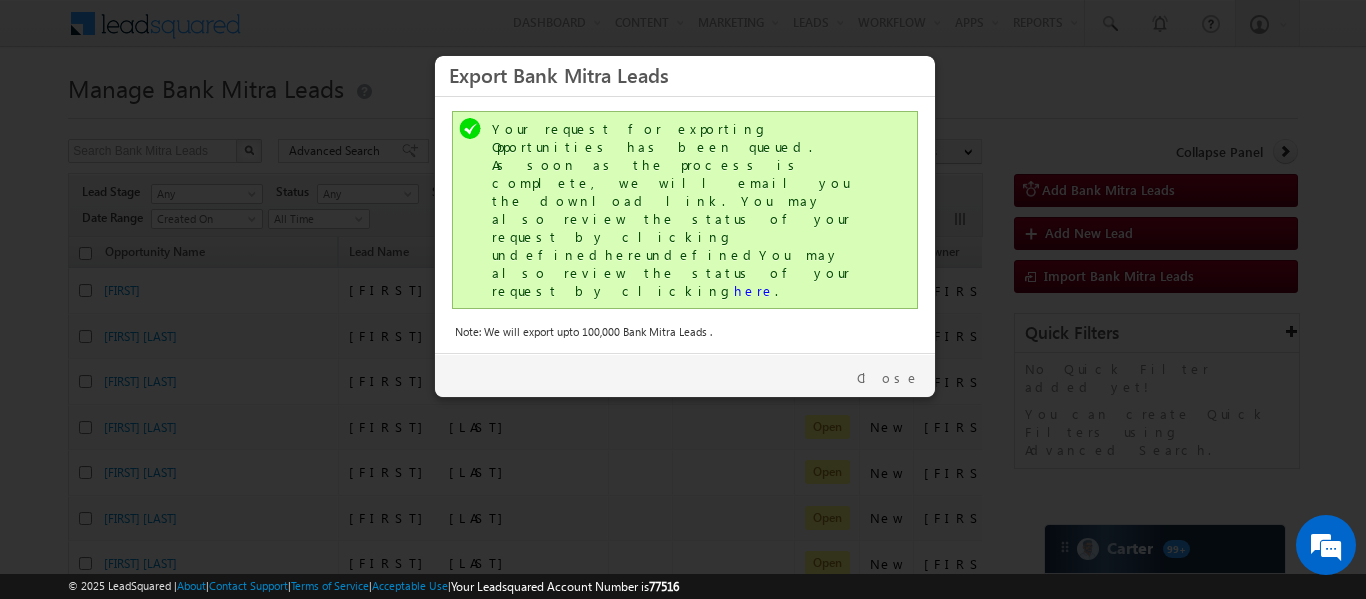 click on "Your request for exporting Opportunities has been queued. As soon as the process is complete, we will email you the download link. You may also review the status of your request by clicking undefinedhereundefinedYou may also review the status of your request by clicking  here ." at bounding box center [687, 210] 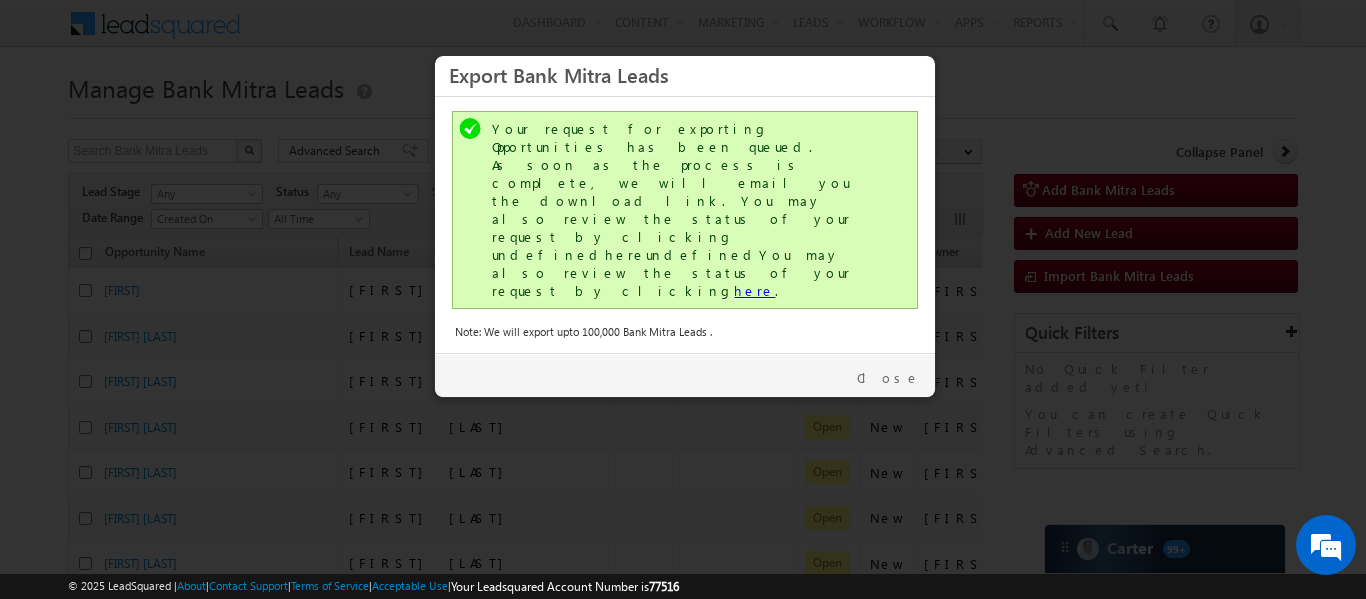 click on "here" at bounding box center [754, 290] 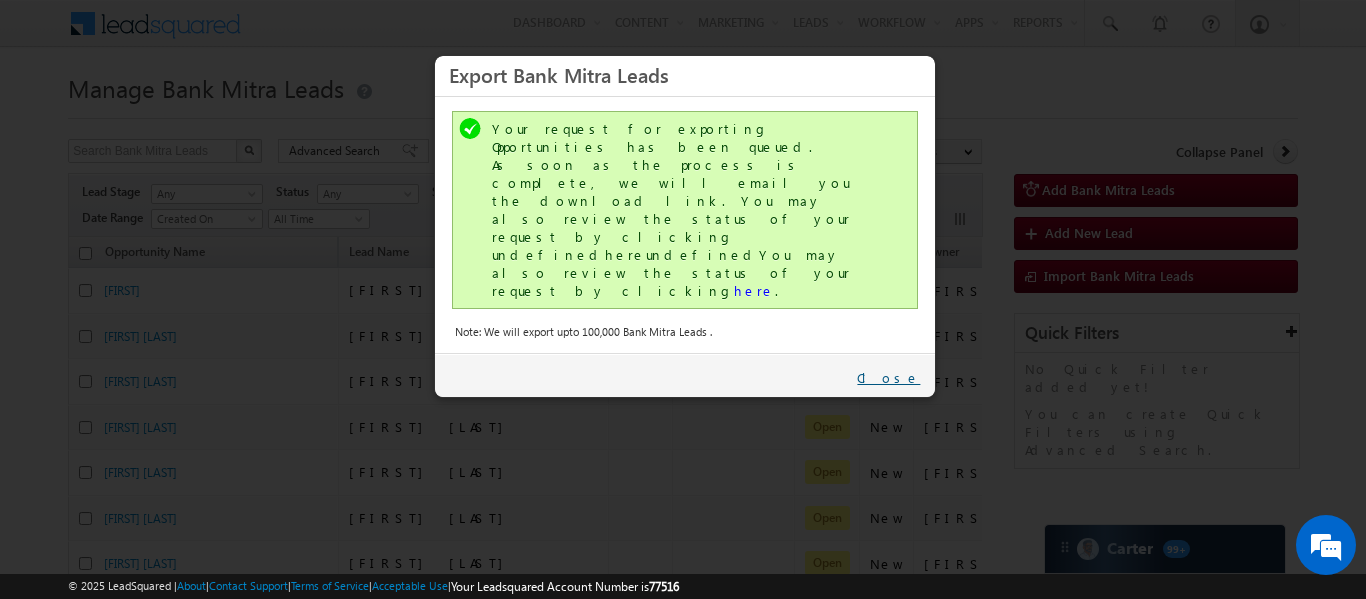 click on "Close" at bounding box center [888, 378] 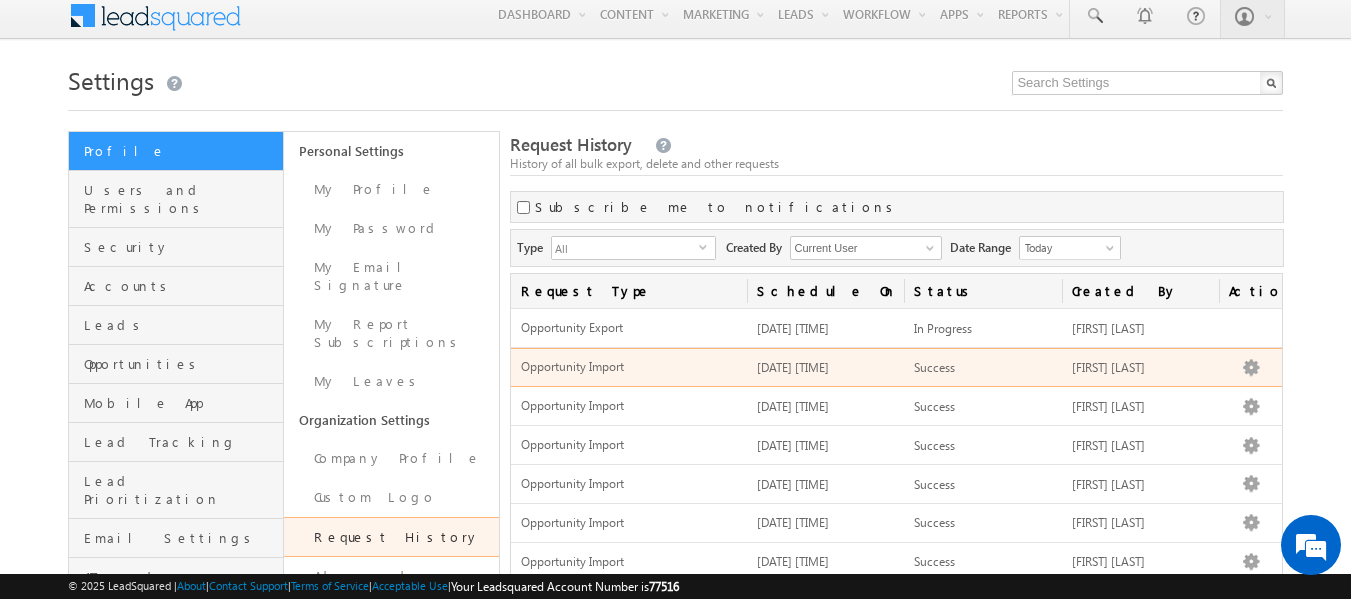 scroll, scrollTop: 0, scrollLeft: 0, axis: both 